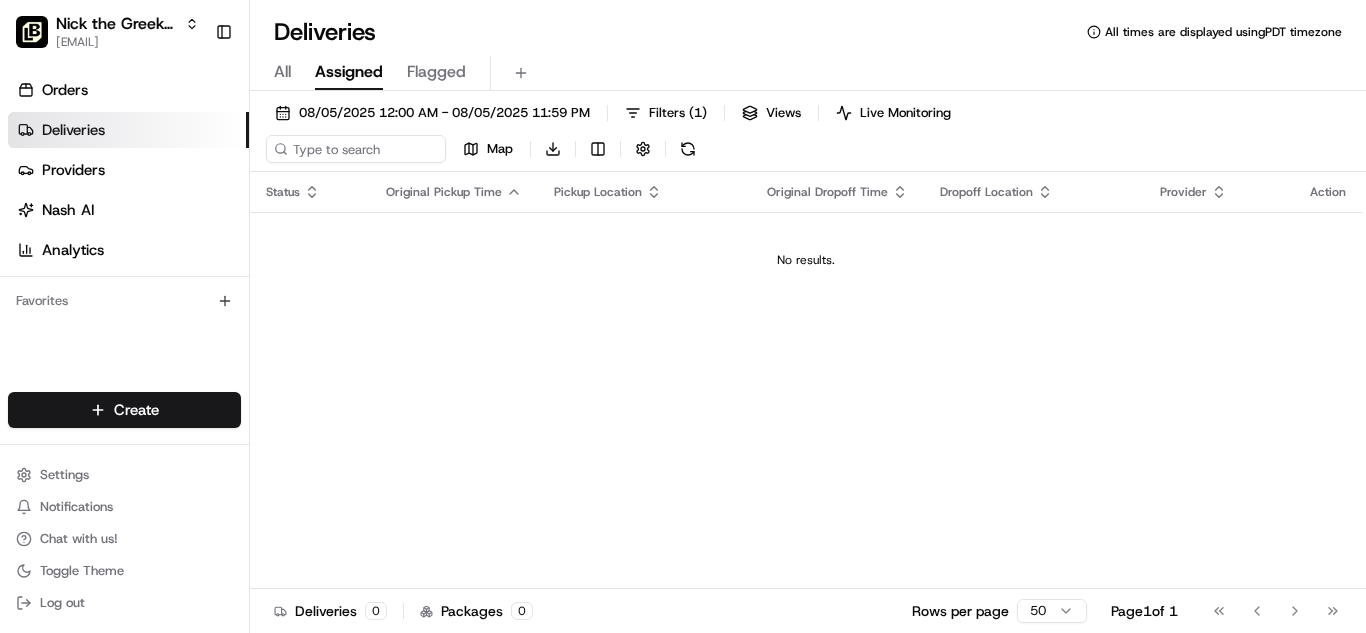 scroll, scrollTop: 0, scrollLeft: 0, axis: both 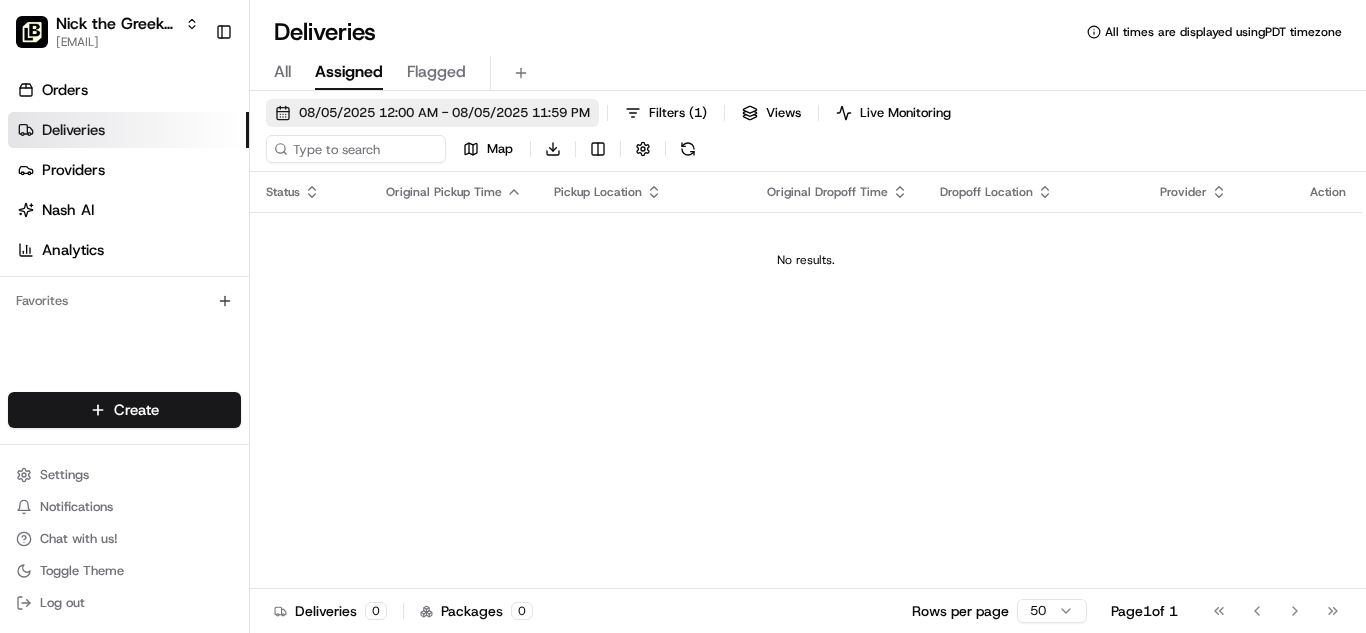 click on "08/05/2025 12:00 AM - 08/05/2025 11:59 PM" at bounding box center [444, 113] 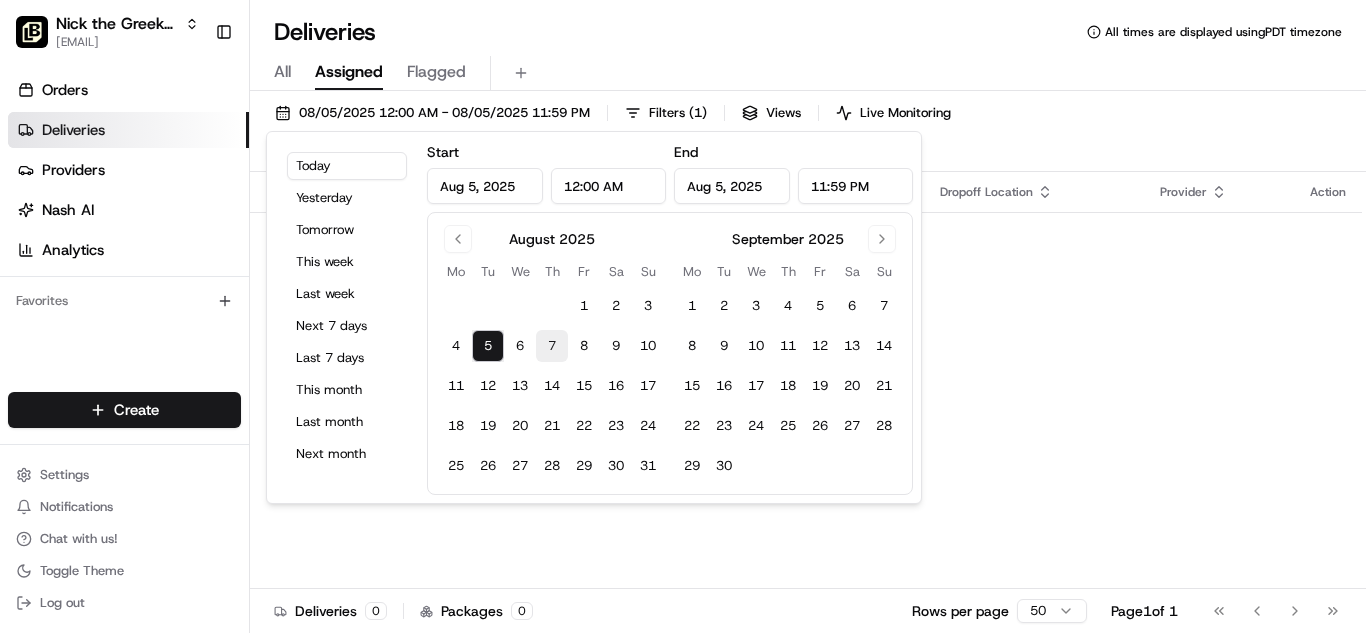 click on "7" at bounding box center (552, 346) 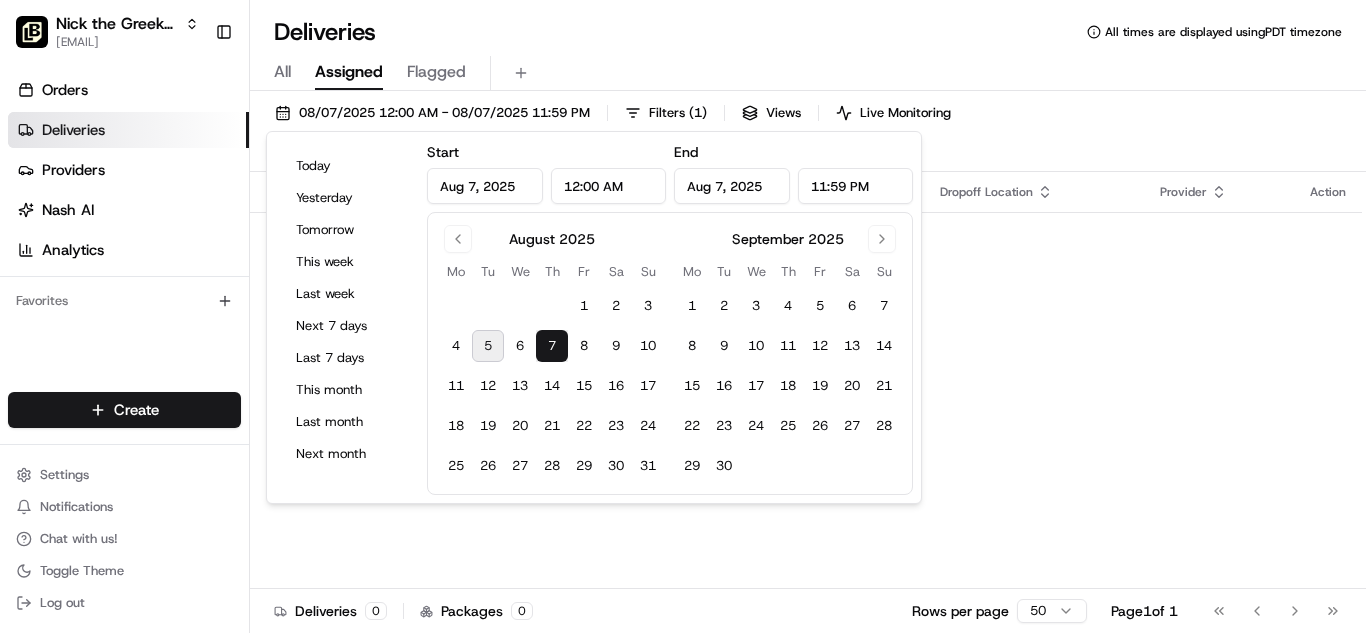 click on "[DATE] [TIME] - [DATE] [TIME] Filters ( 1 ) Views Live Monitoring Map Download" at bounding box center (808, 135) 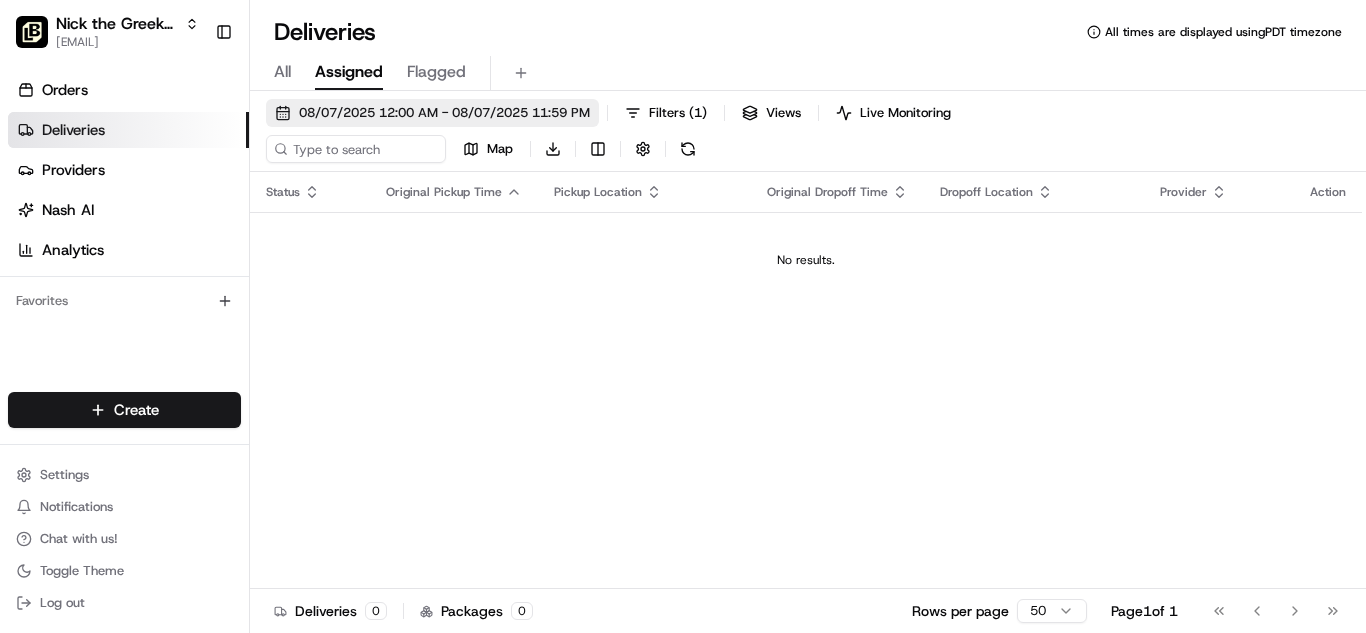 click on "08/07/2025 12:00 AM - 08/07/2025 11:59 PM" at bounding box center [444, 113] 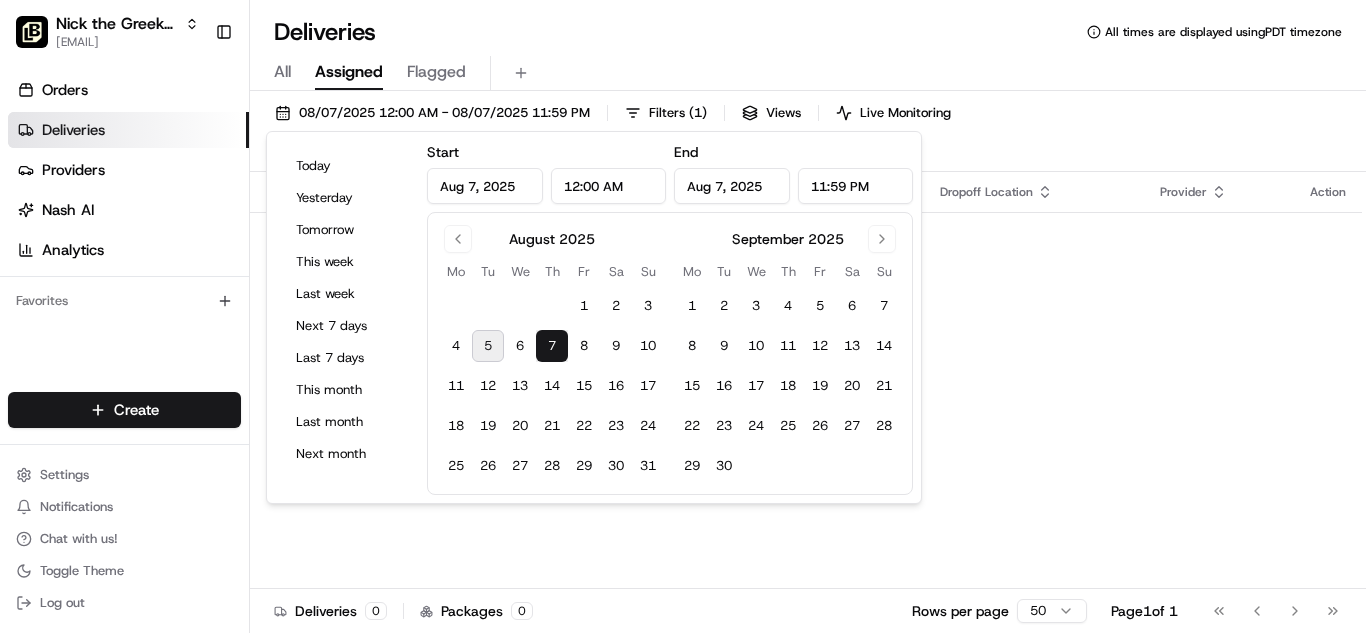 click on "5" at bounding box center [488, 346] 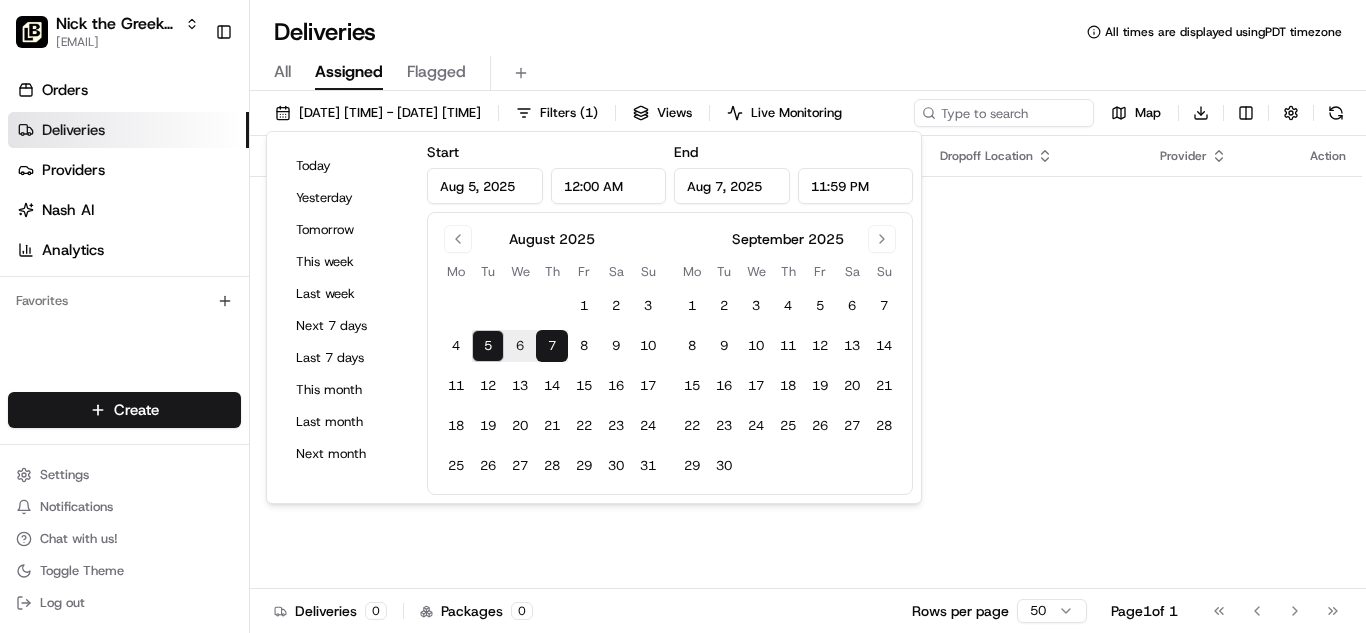click on "7" at bounding box center [552, 346] 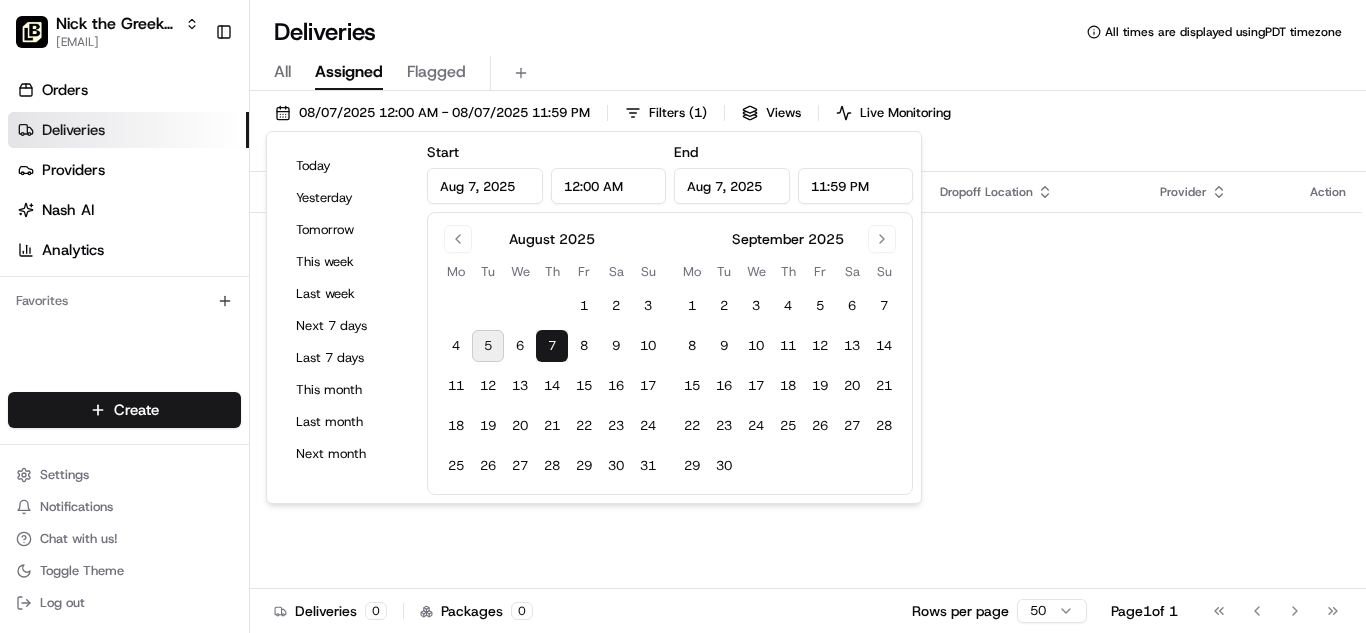 click on "5" at bounding box center (488, 346) 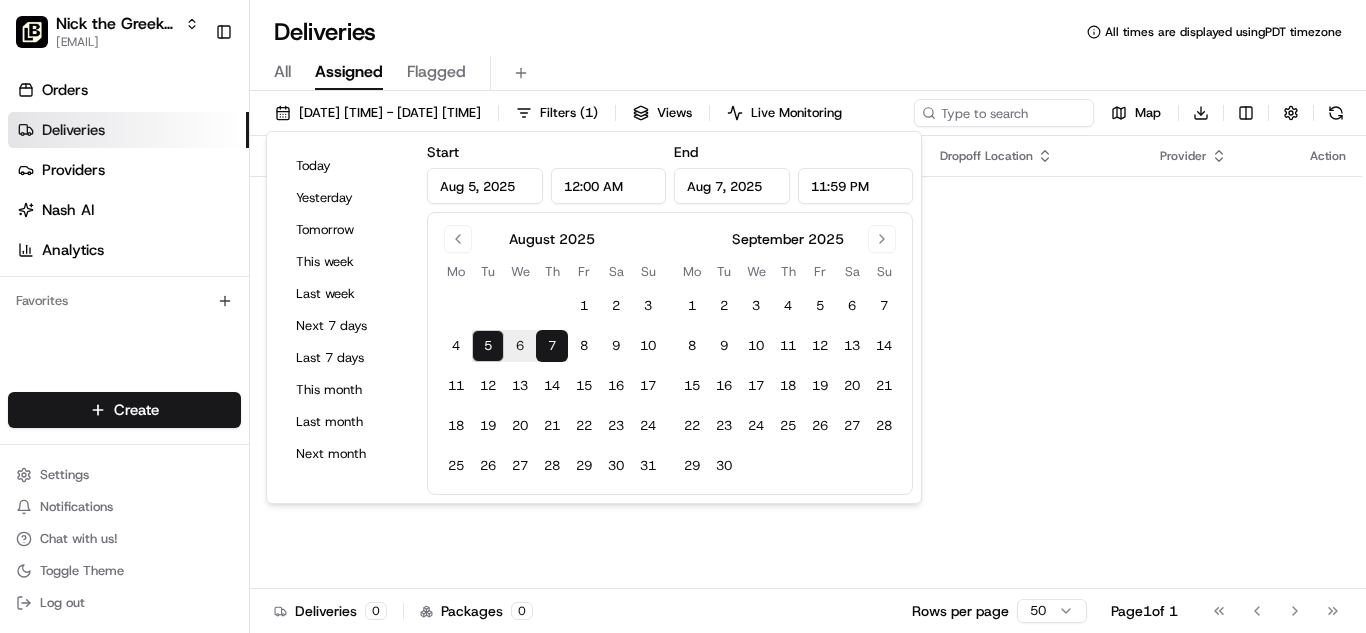 click on "5" at bounding box center [488, 346] 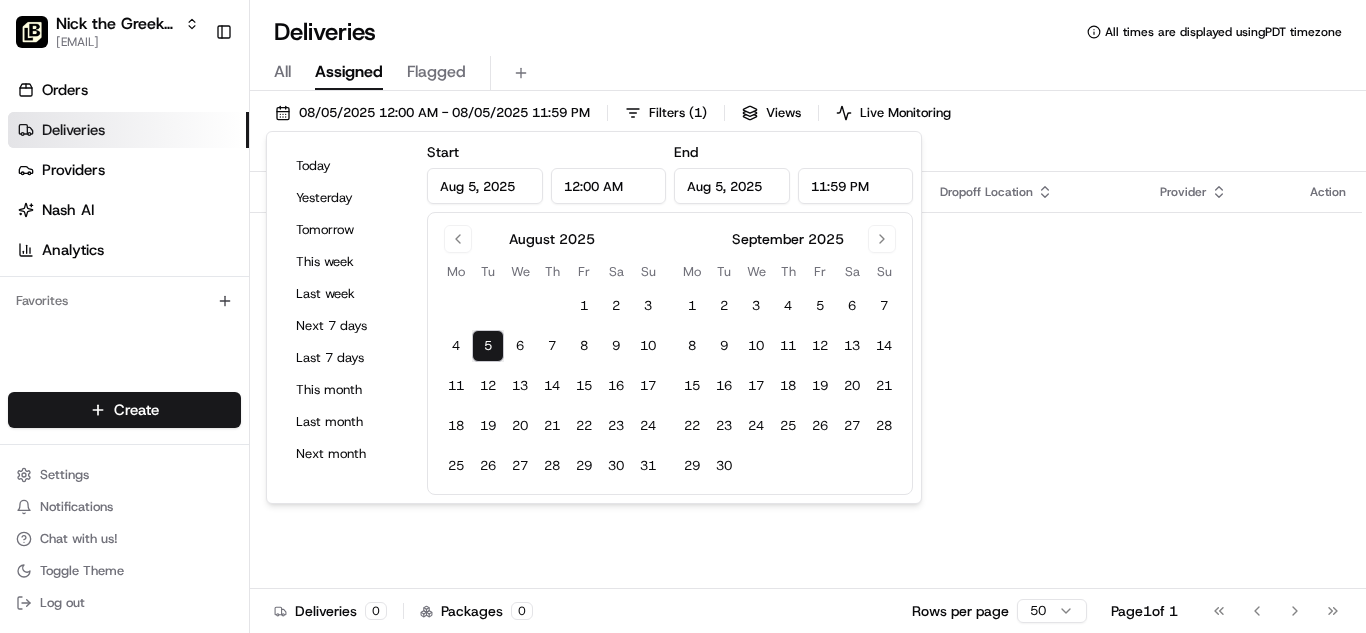 click on "[DATE] [TIME] - [DATE] [TIME] Filters ( 1 ) Views Live Monitoring Map Download" at bounding box center (808, 135) 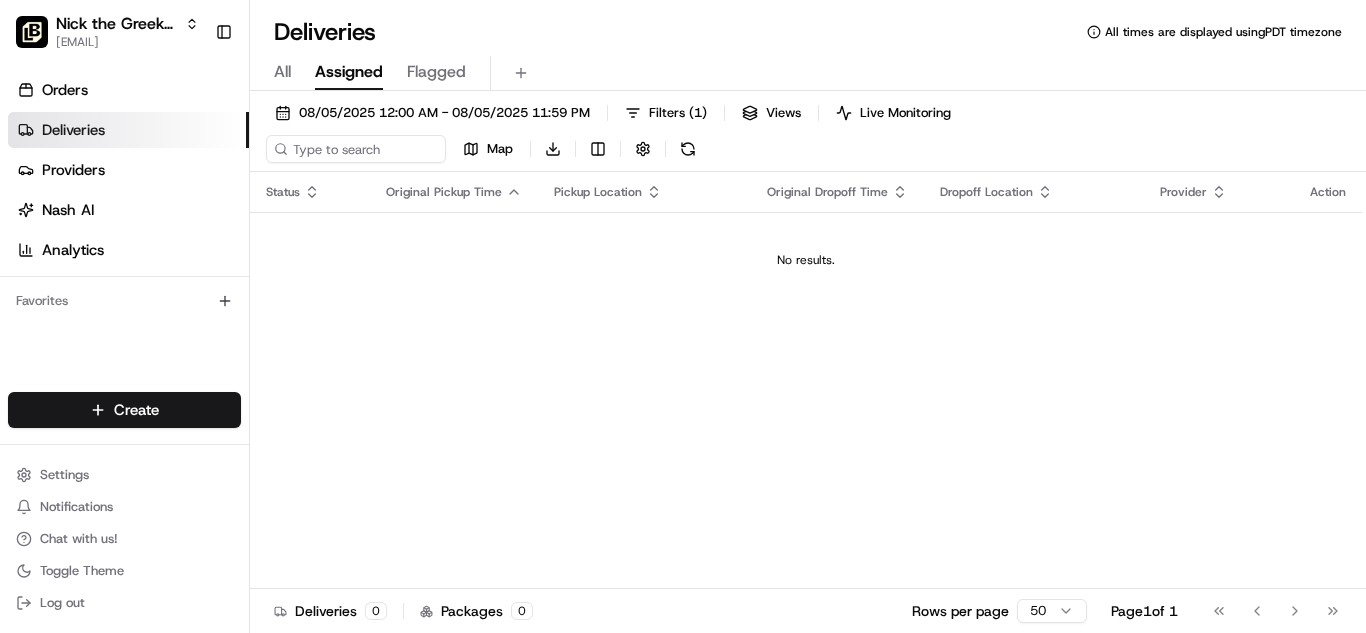 click on "Flagged" at bounding box center (436, 73) 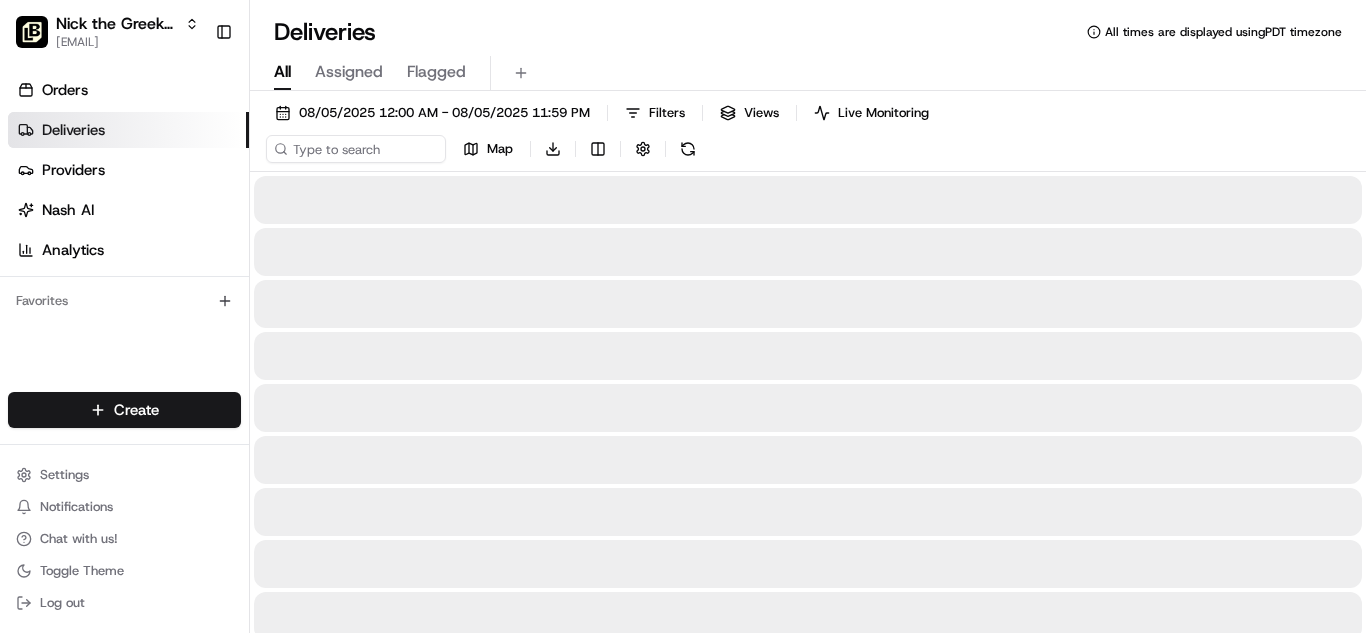 click on "All" at bounding box center (282, 72) 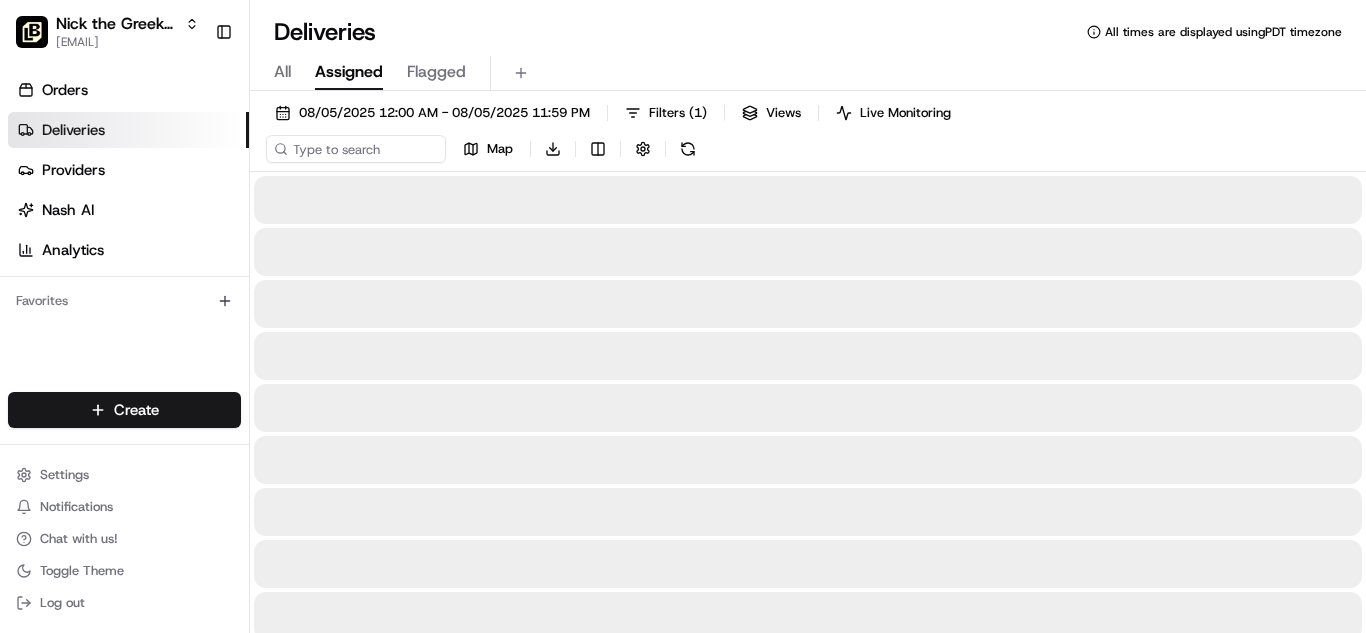 click on "Assigned" at bounding box center [349, 72] 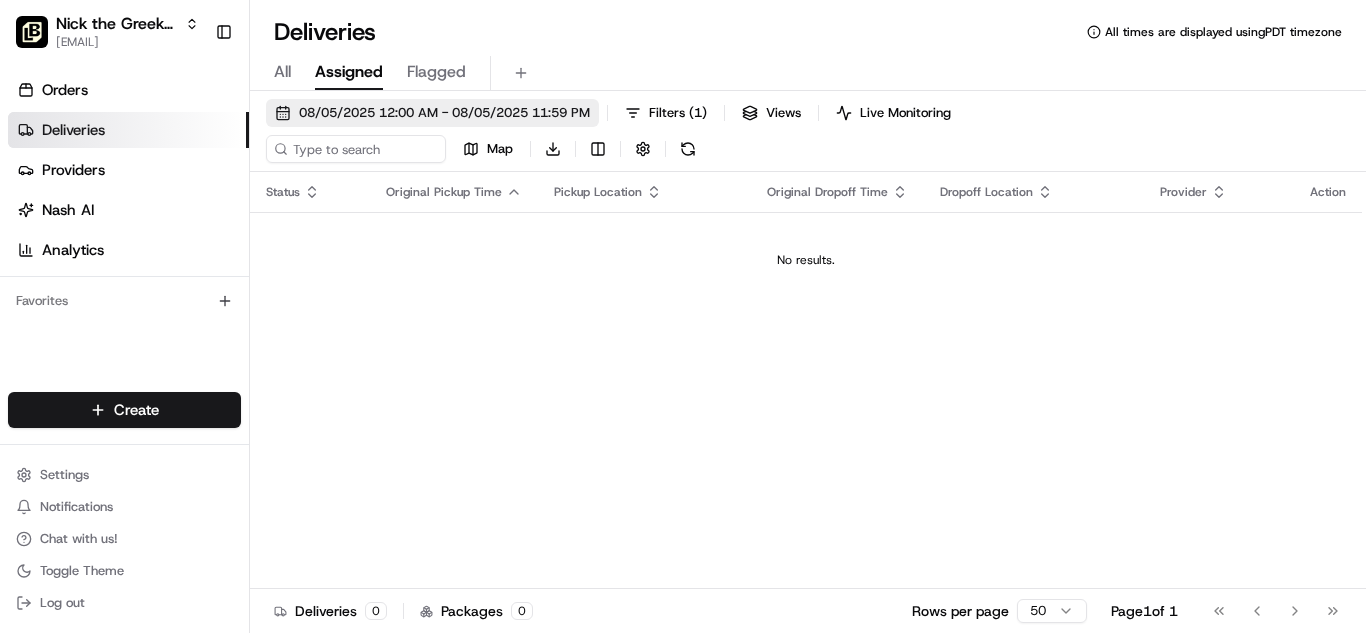 click on "08/05/2025 12:00 AM - 08/05/2025 11:59 PM" at bounding box center [444, 113] 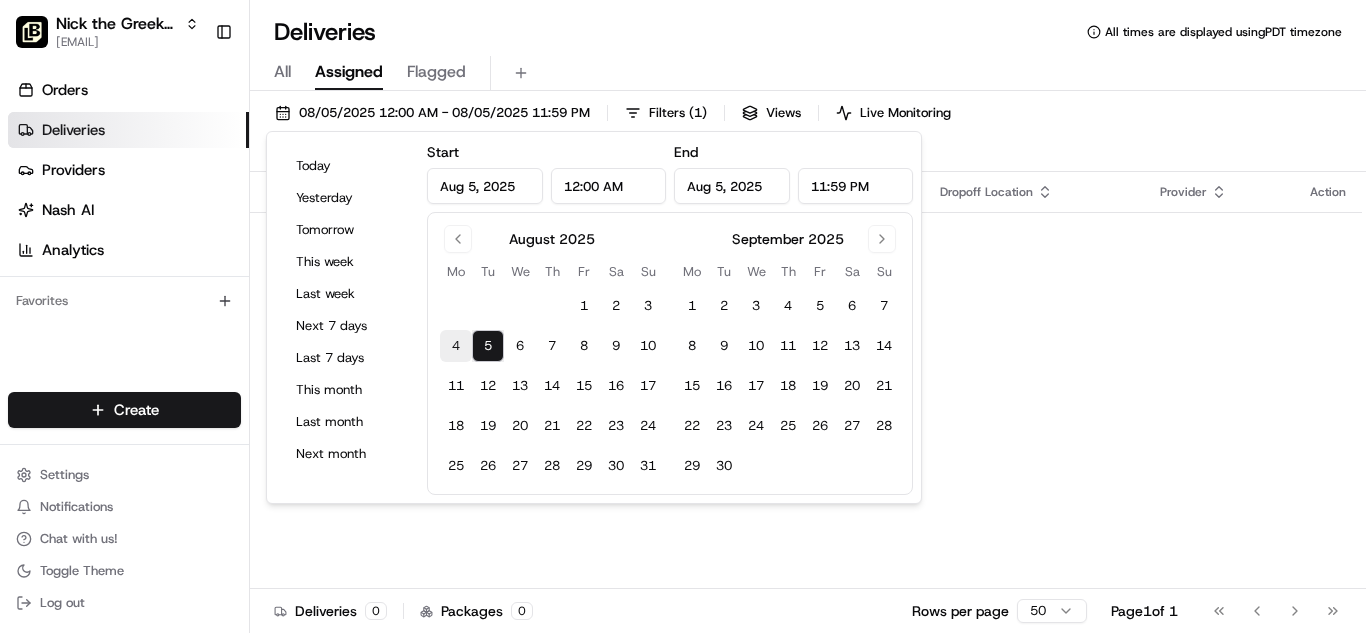 click on "4" at bounding box center [456, 346] 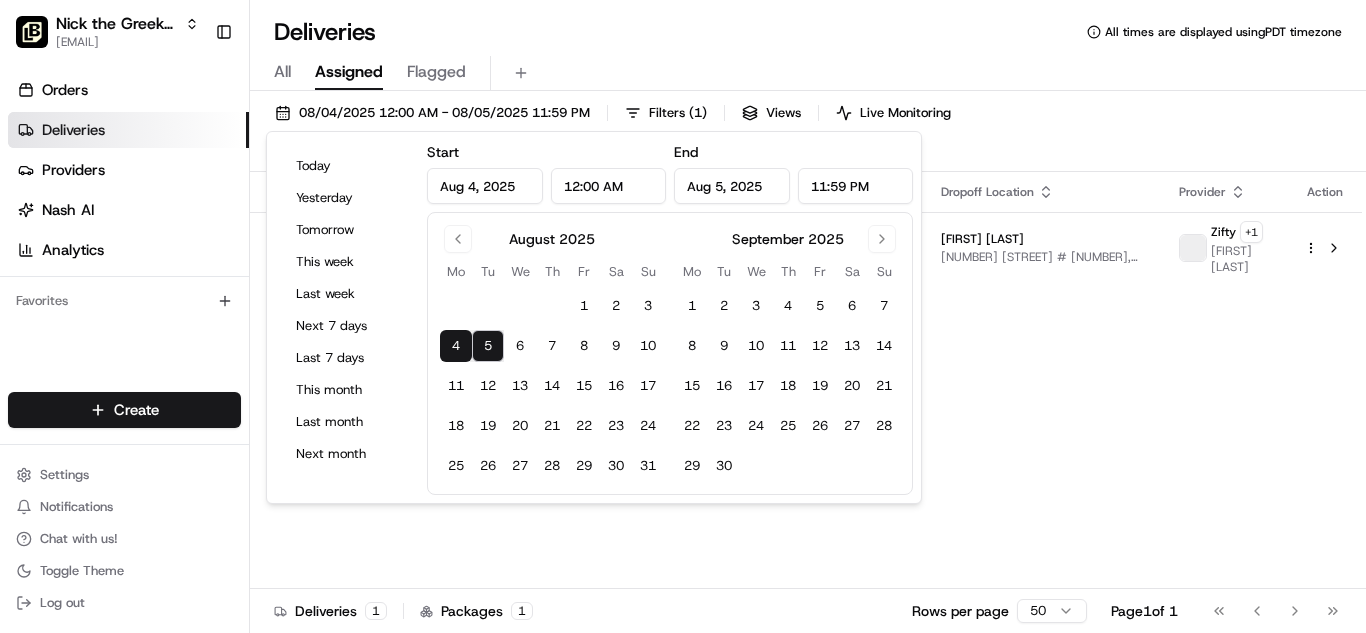 click on "5" at bounding box center (488, 346) 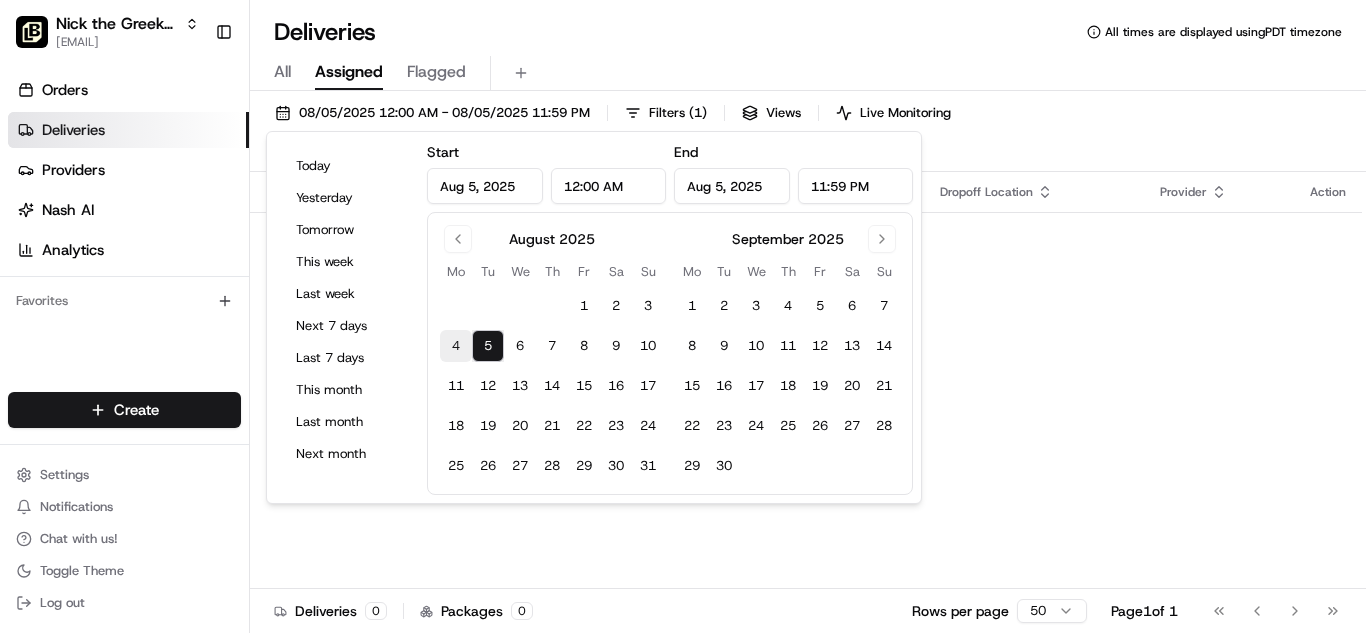 click on "4" at bounding box center (456, 346) 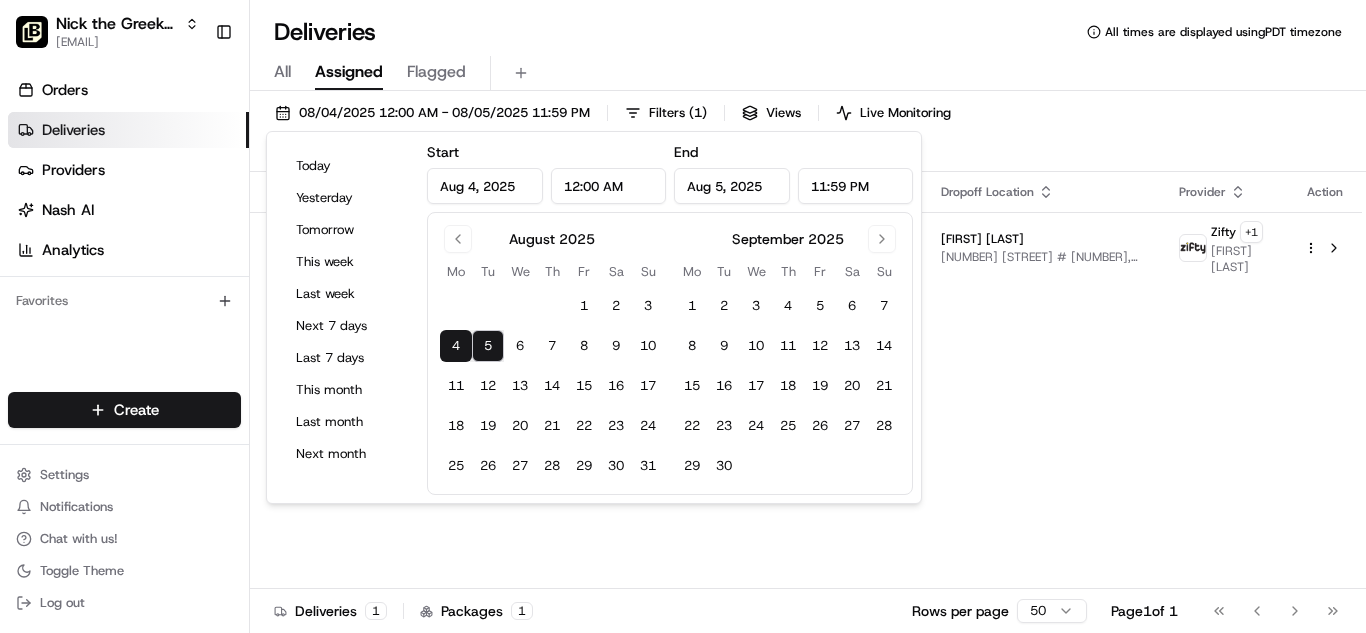click on "4" at bounding box center (456, 346) 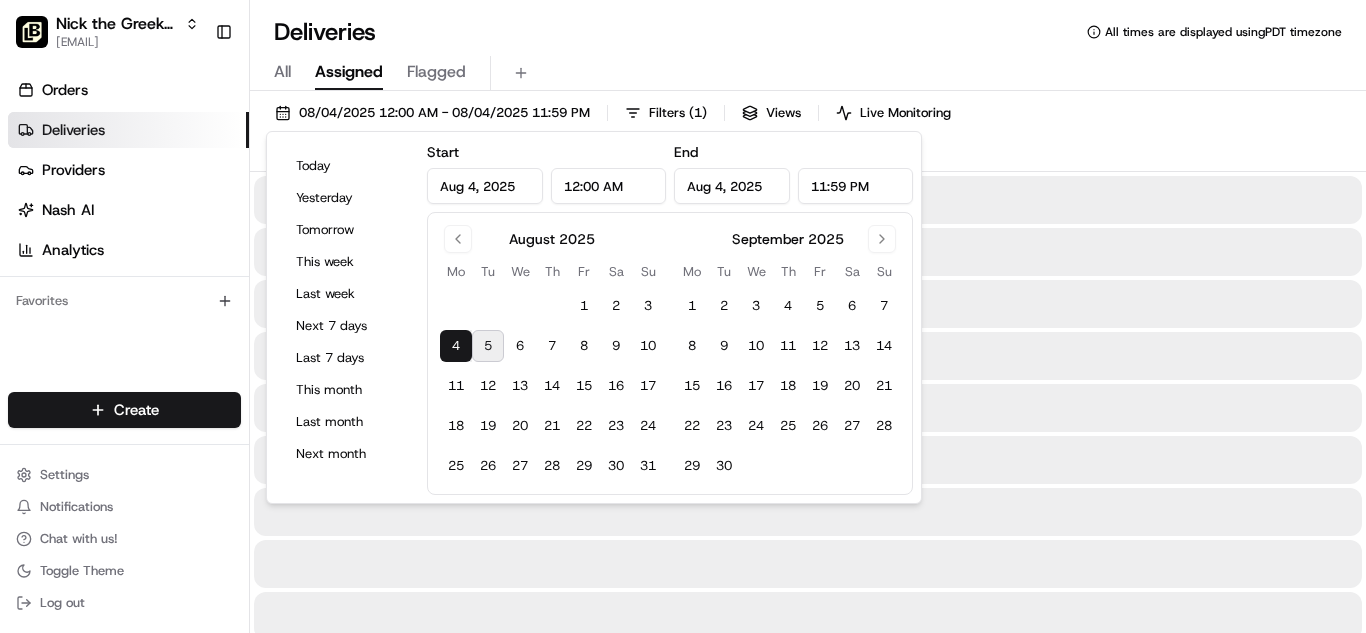 type on "Aug 4, 2025" 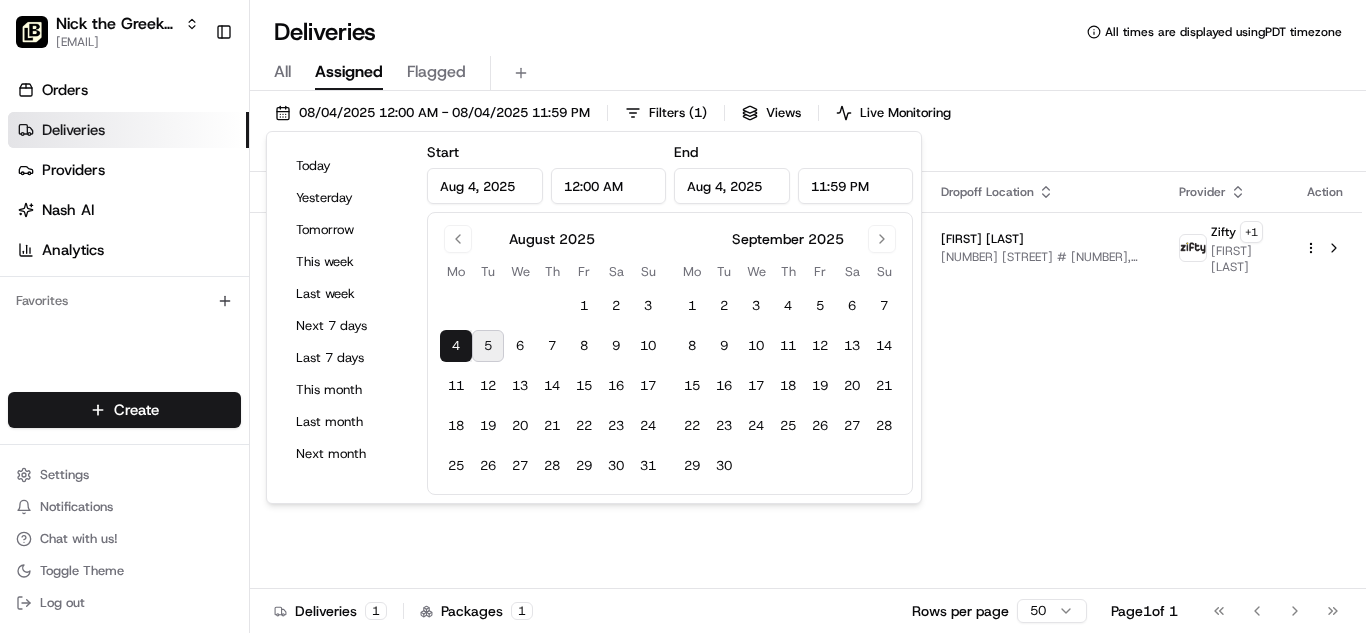 click on "[DATE] [TIME] - [DATE] [TIME] Filters ( 1 ) Views Live Monitoring Map Download" at bounding box center (808, 135) 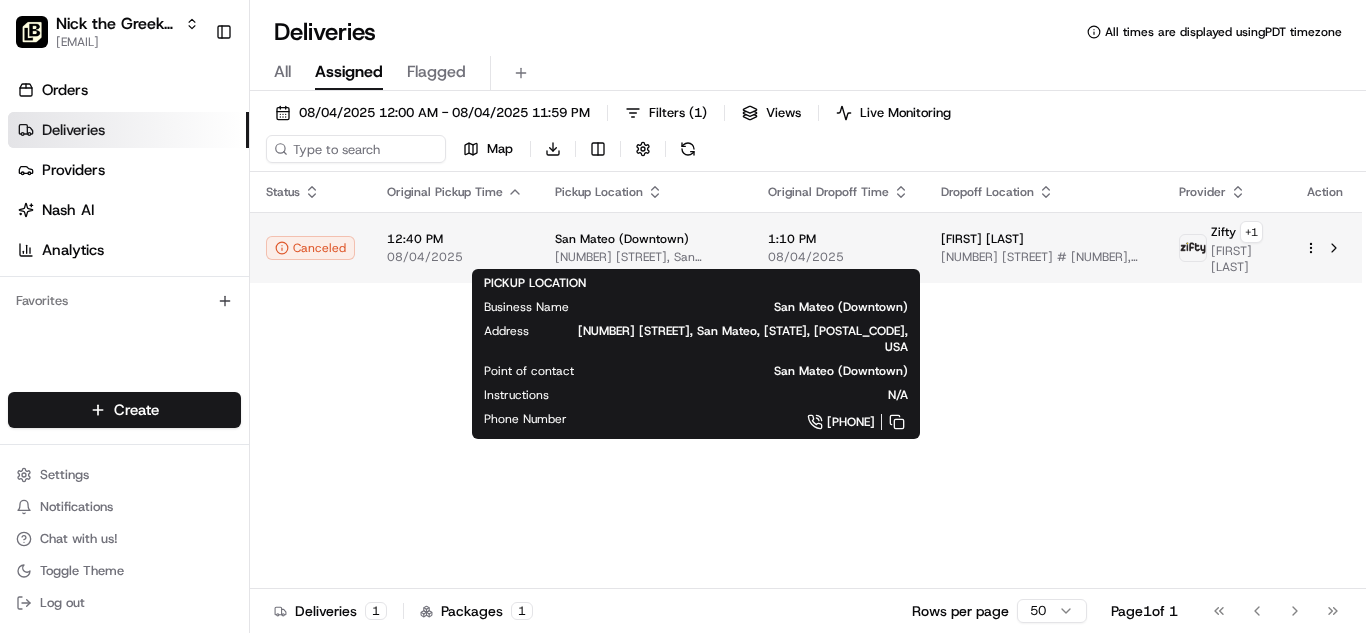 click on "San Mateo (Downtown)" at bounding box center (622, 239) 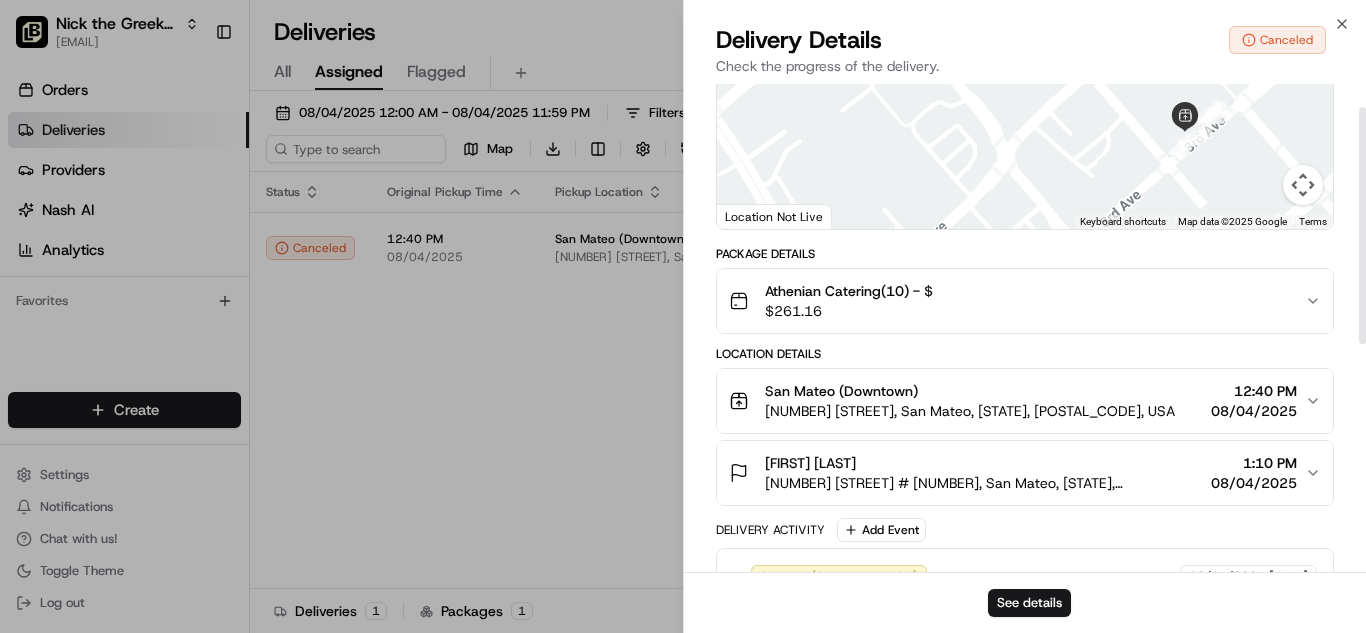 scroll, scrollTop: 0, scrollLeft: 0, axis: both 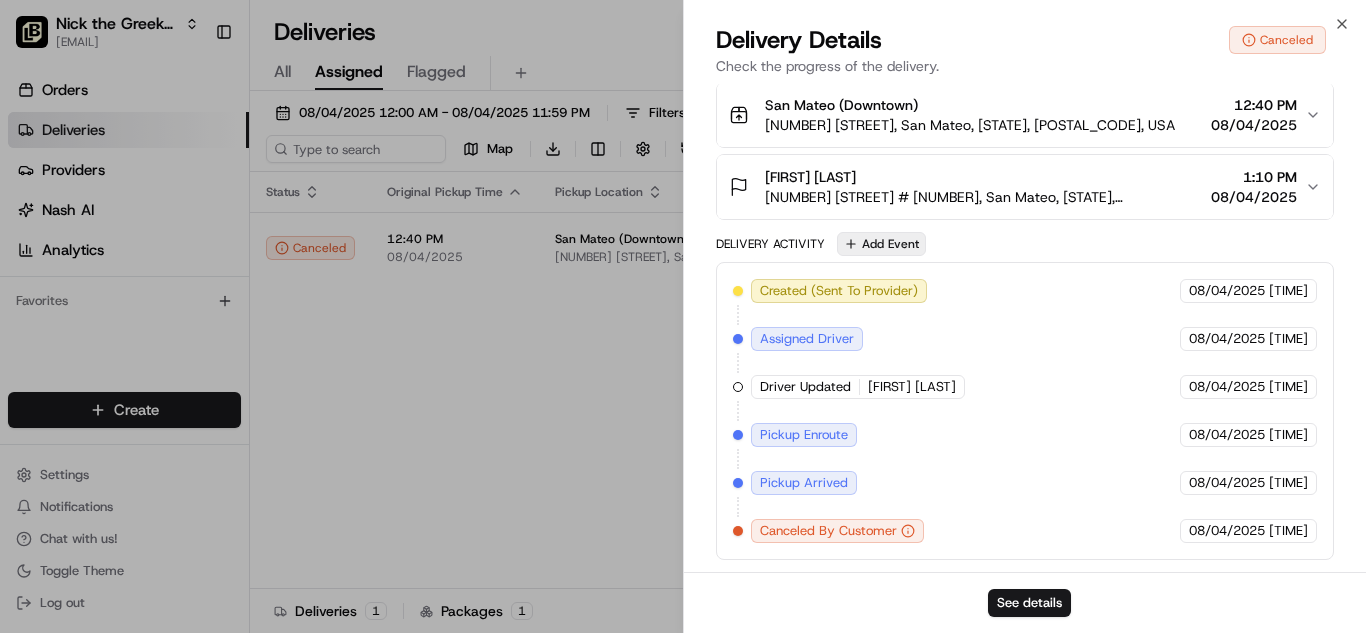 click on "Add Event" at bounding box center (881, 244) 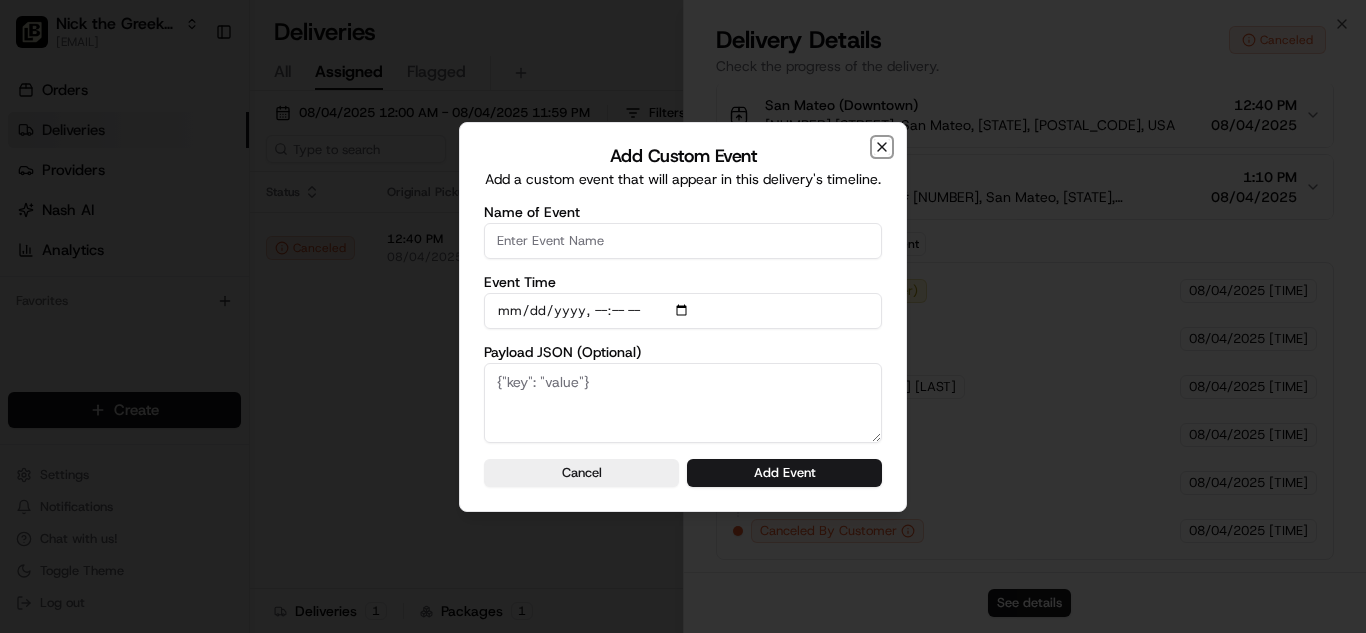 click 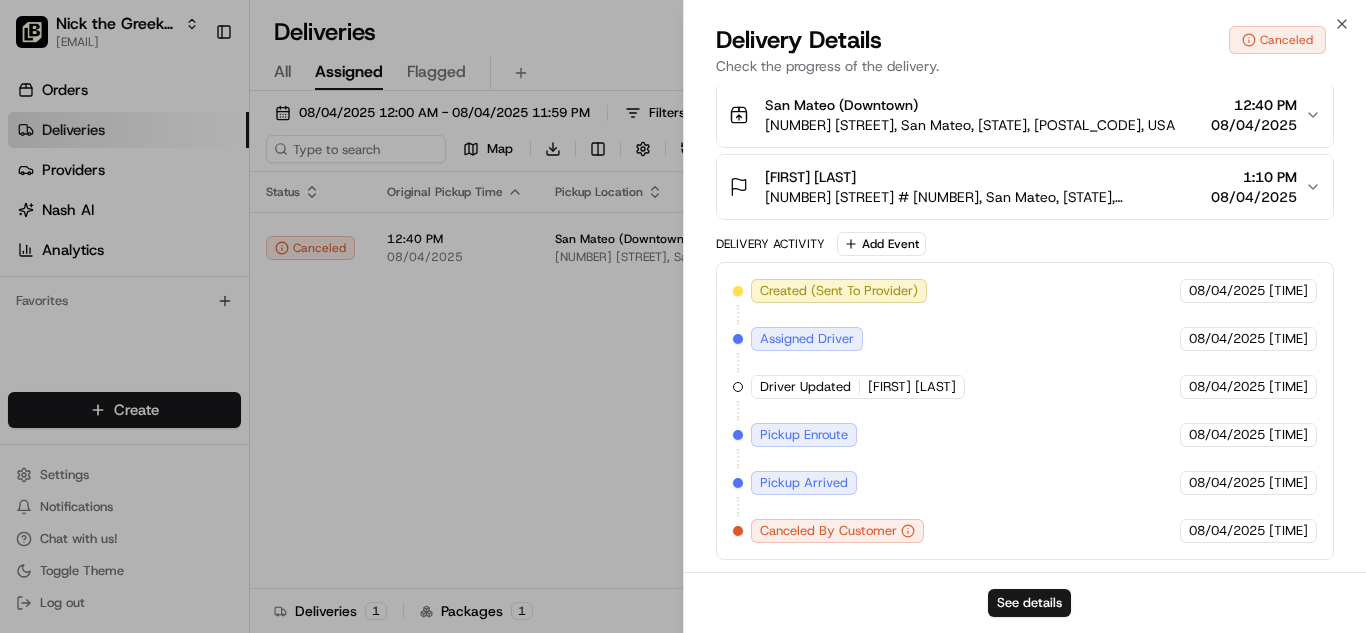 click on "08/04/2025" at bounding box center (1254, 197) 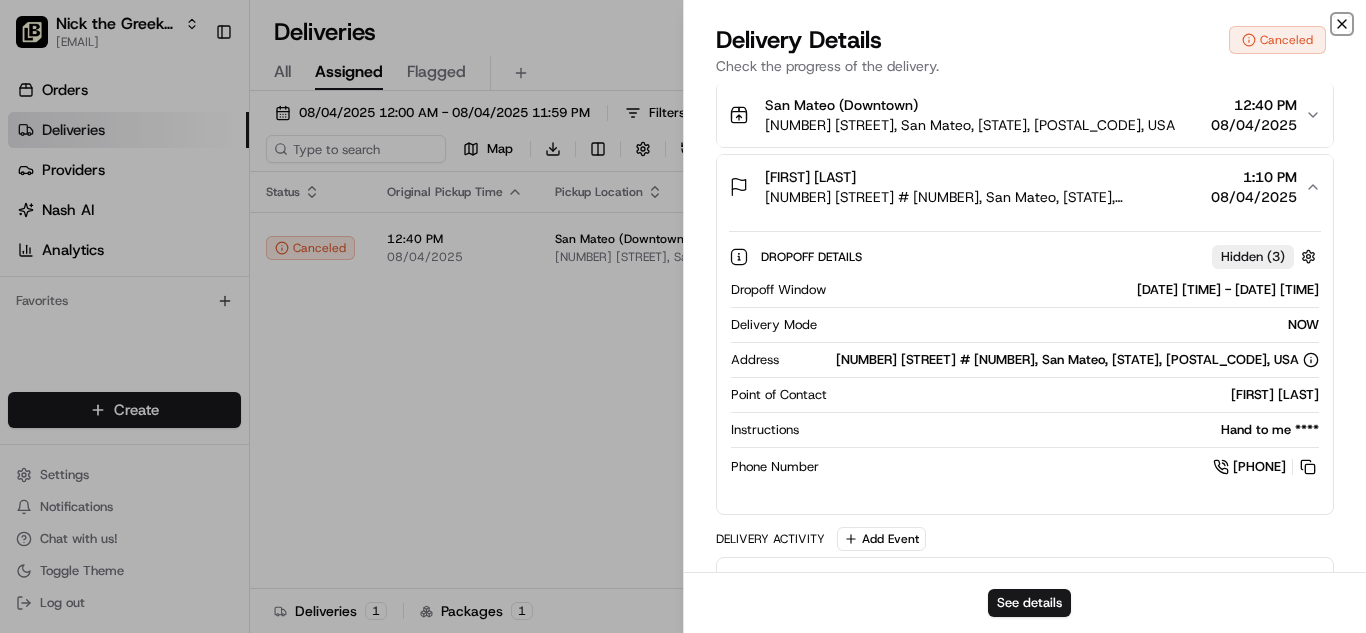 click 